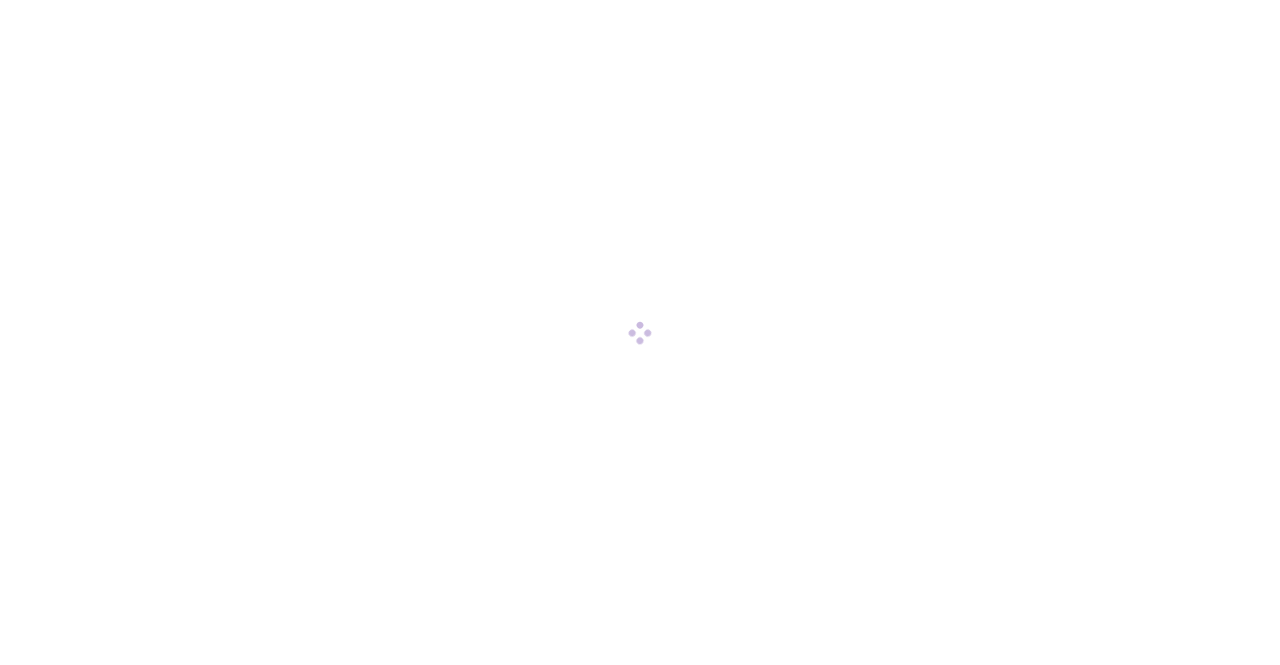 scroll, scrollTop: 0, scrollLeft: 0, axis: both 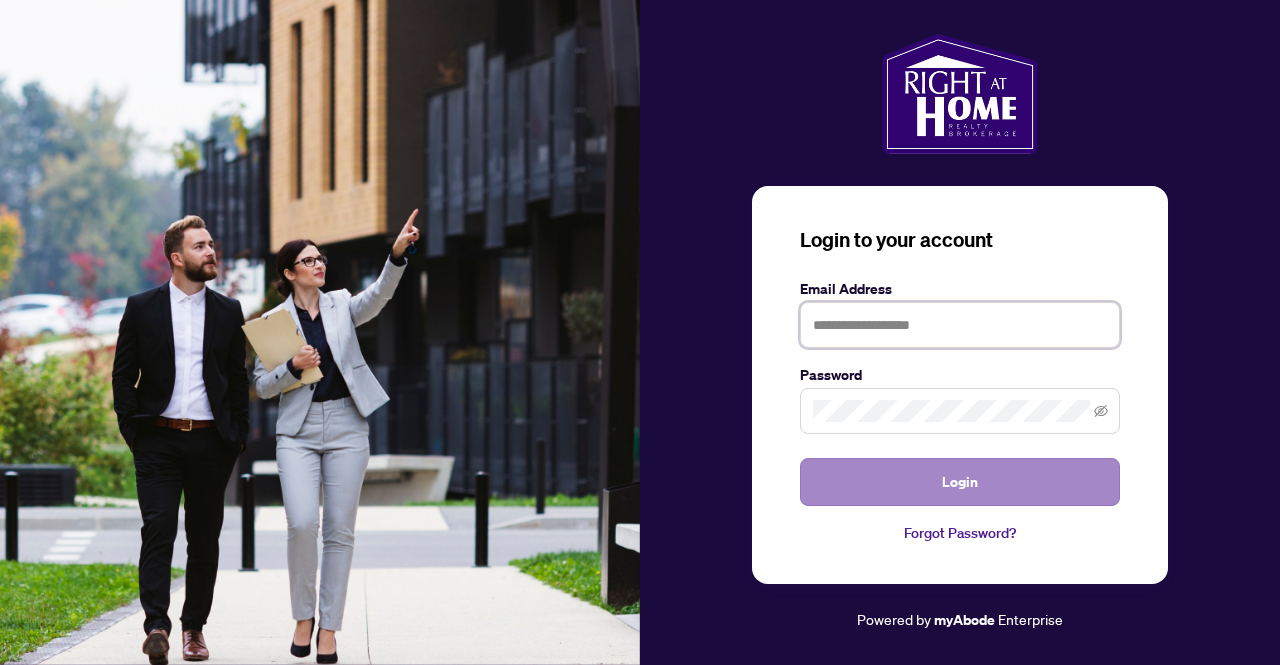 type on "**********" 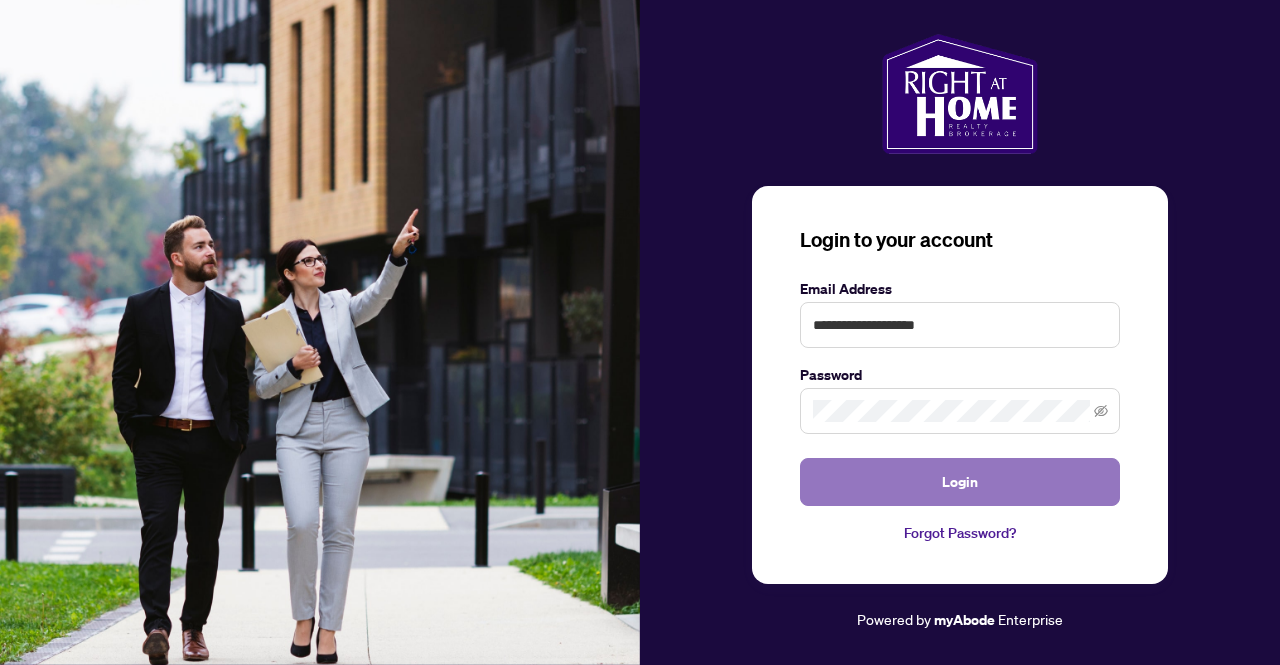 click on "Login" at bounding box center [960, 482] 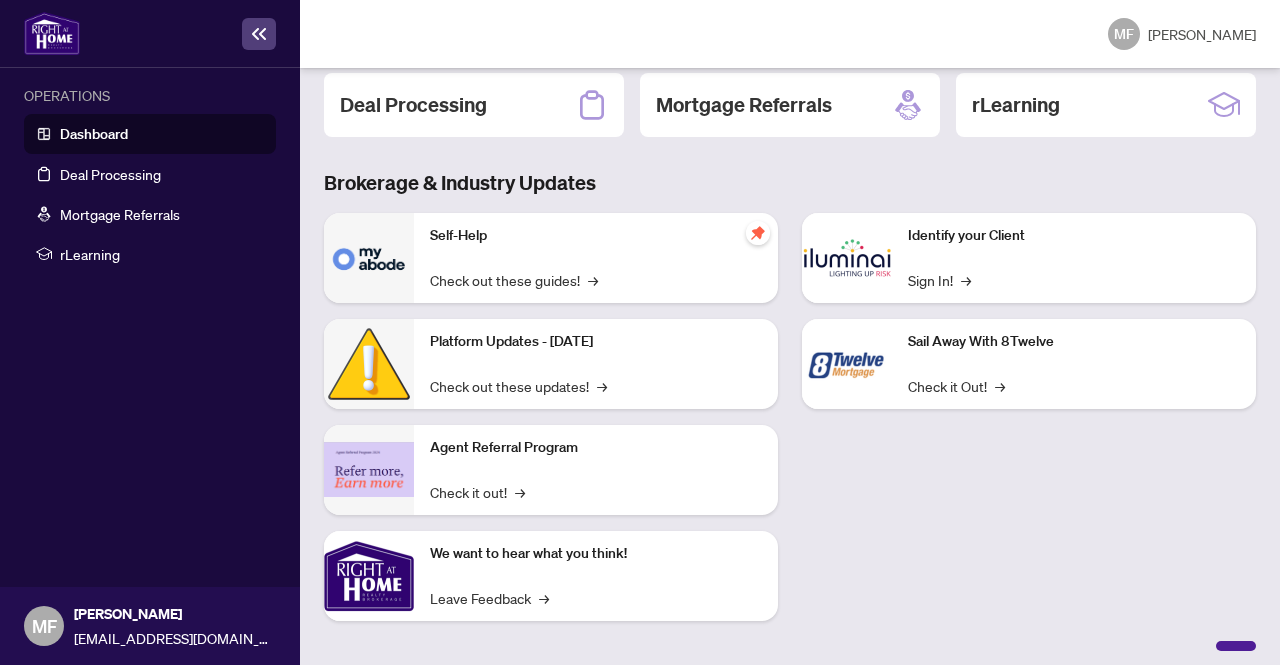 scroll, scrollTop: 294, scrollLeft: 0, axis: vertical 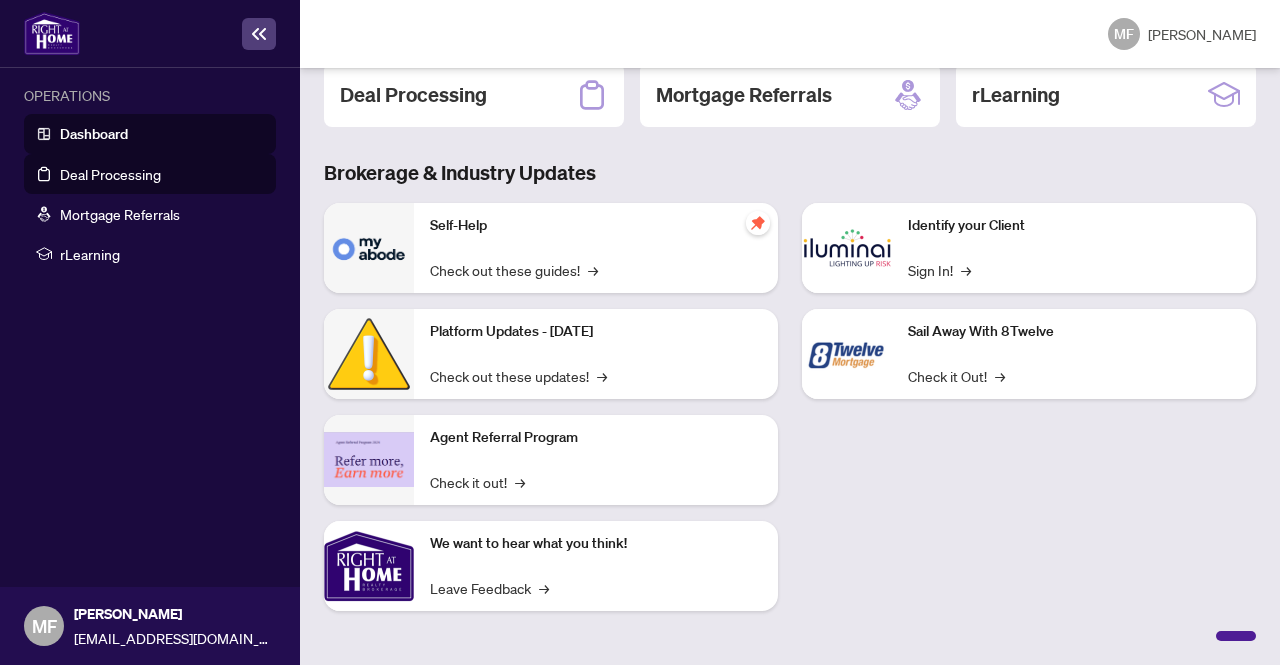 click on "Deal Processing" at bounding box center [110, 174] 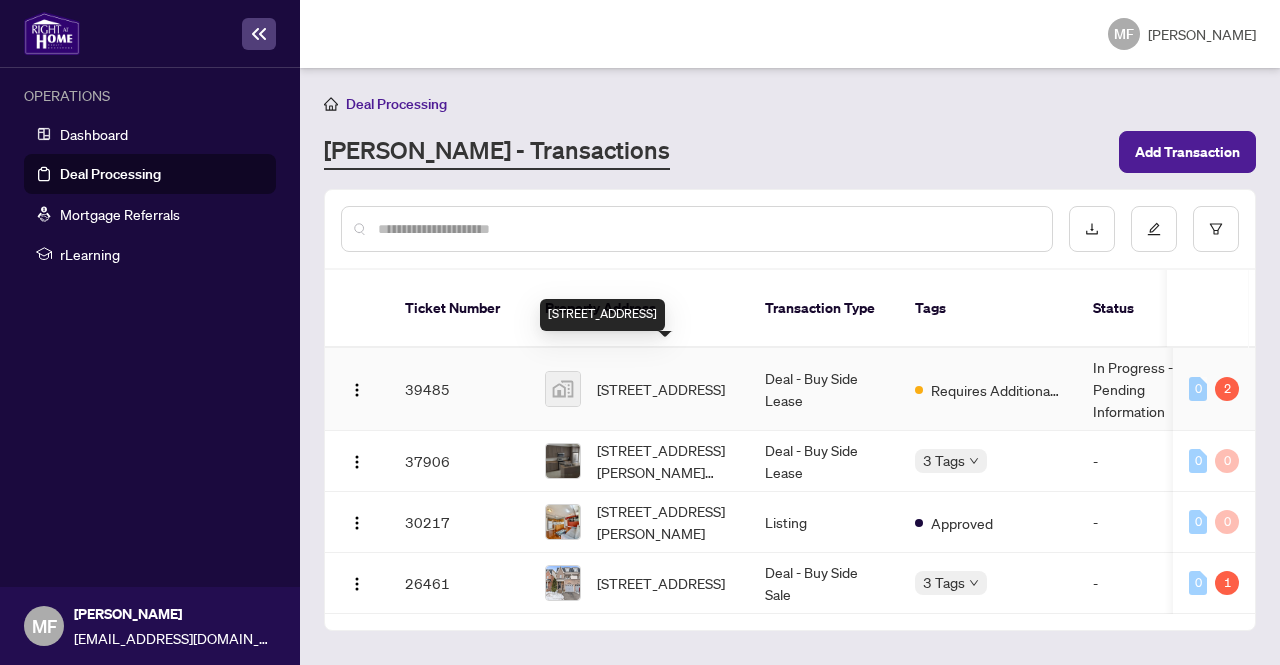 click on "[STREET_ADDRESS]" at bounding box center (661, 389) 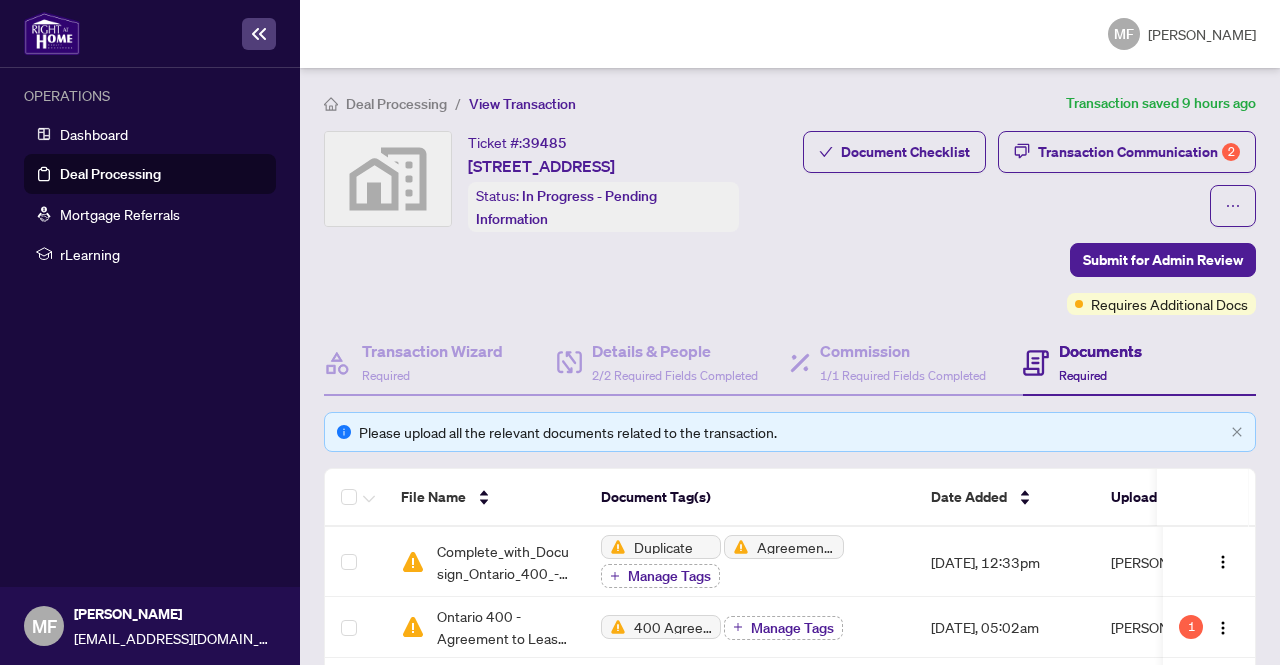 scroll, scrollTop: 300, scrollLeft: 0, axis: vertical 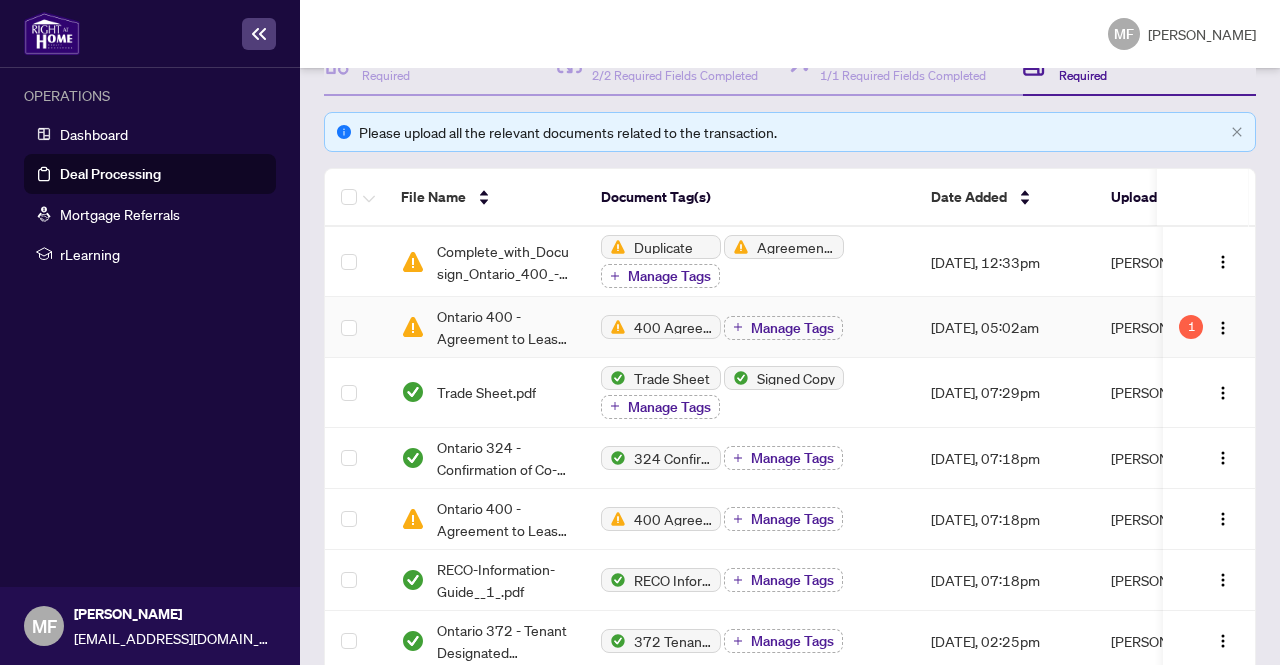 click on "400 Agreement to Lease - Residential Manage Tags" at bounding box center (750, 327) 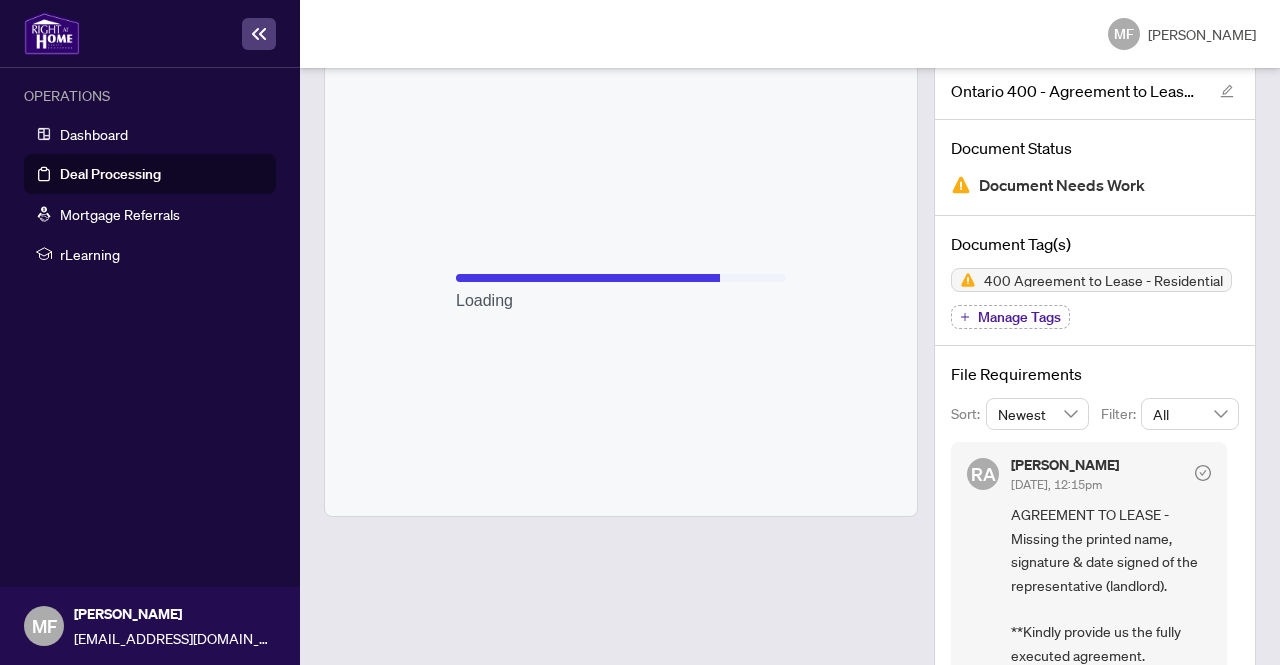 scroll, scrollTop: 178, scrollLeft: 0, axis: vertical 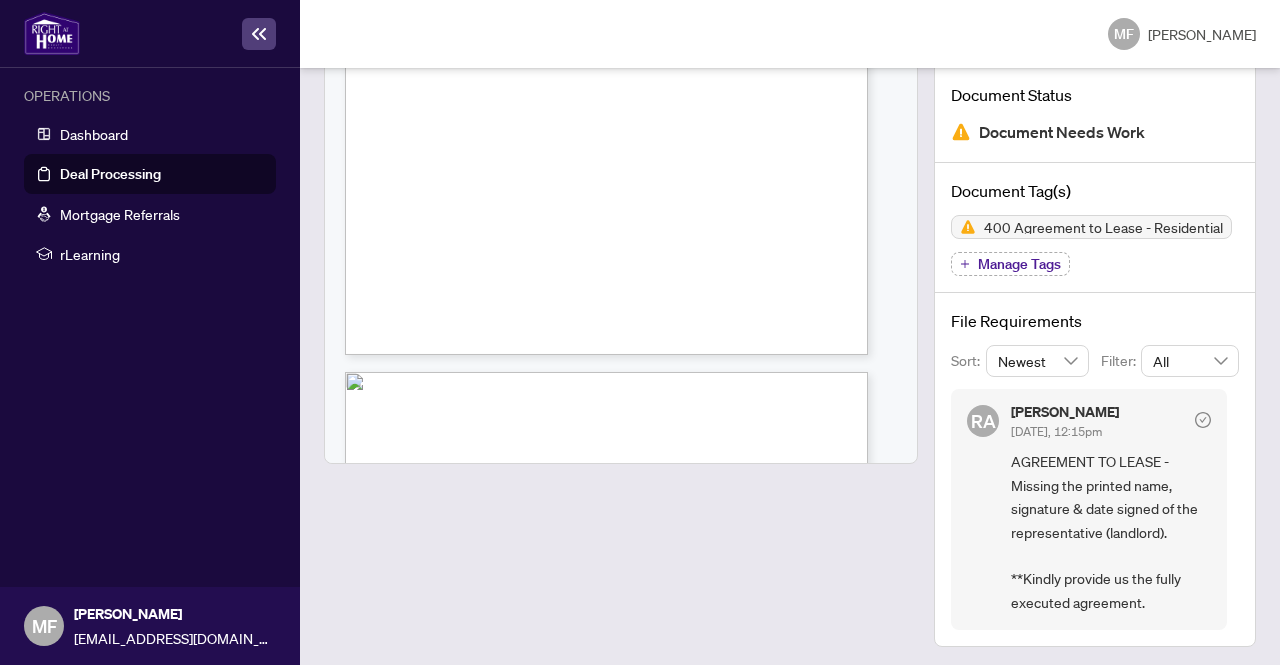 click on "Form 400 Revised [DATE]  Page 1 of 4
The trademarks REALTOR®, REALTORS®, MLS®, Multiple Listing Services® and associated logos are owned or controlled by  The Canadian Real Estate Association (CREA) and identify the real estate professionals who are members of CREA and the  quality of services they provide. Used under license.
© 2025, Ontario Real Estate Association (“[PERSON_NAME]”). All rights reserved. This form was developed by [PERSON_NAME] for the use and reproduction  by its members and licensees only. Any other use or reproduction is prohibited except with prior written consent of [PERSON_NAME]. Do not alter  when printing or reproducing the standard pre-set portion. [PERSON_NAME] bears no liability for your use of this form.
This Agreement to Lease (Agreement) dated this .............................. day of......................................................................................., 20..................
TENANT:  (Full legal names of all Tenants)
LANDLORD: (Full legal name of Landlord)
ADDRESS OF LANDLORD:" at bounding box center (616, 1761) 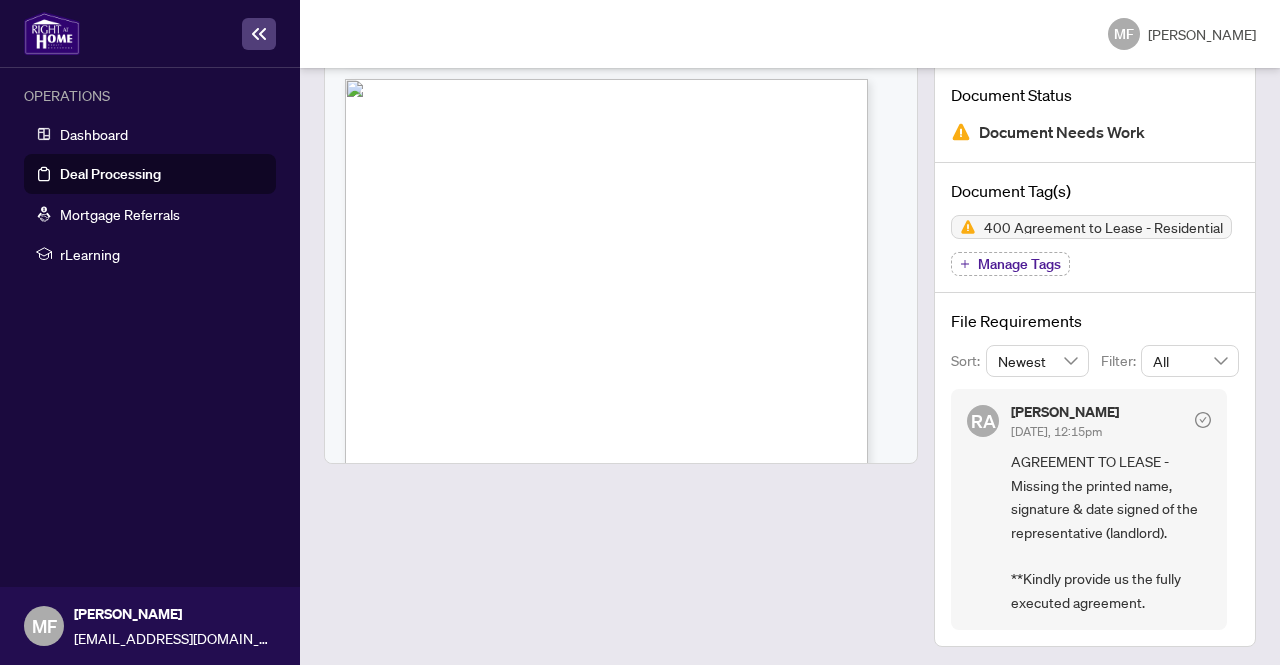 scroll, scrollTop: 1600, scrollLeft: 0, axis: vertical 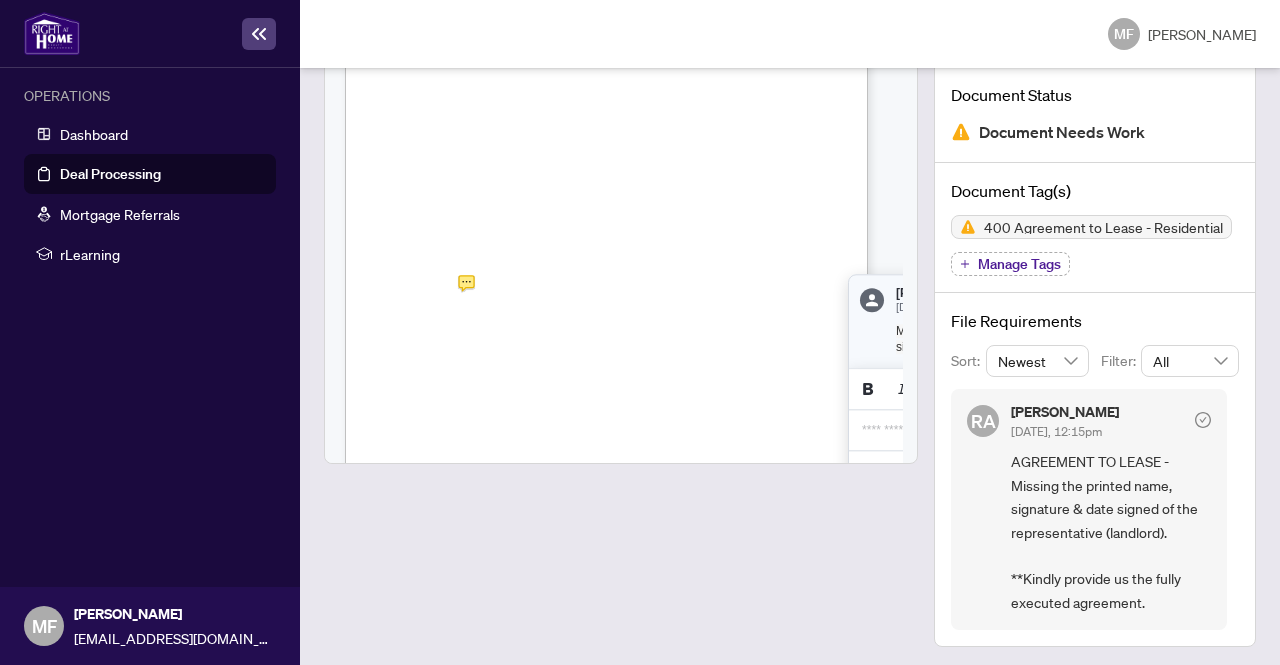 click 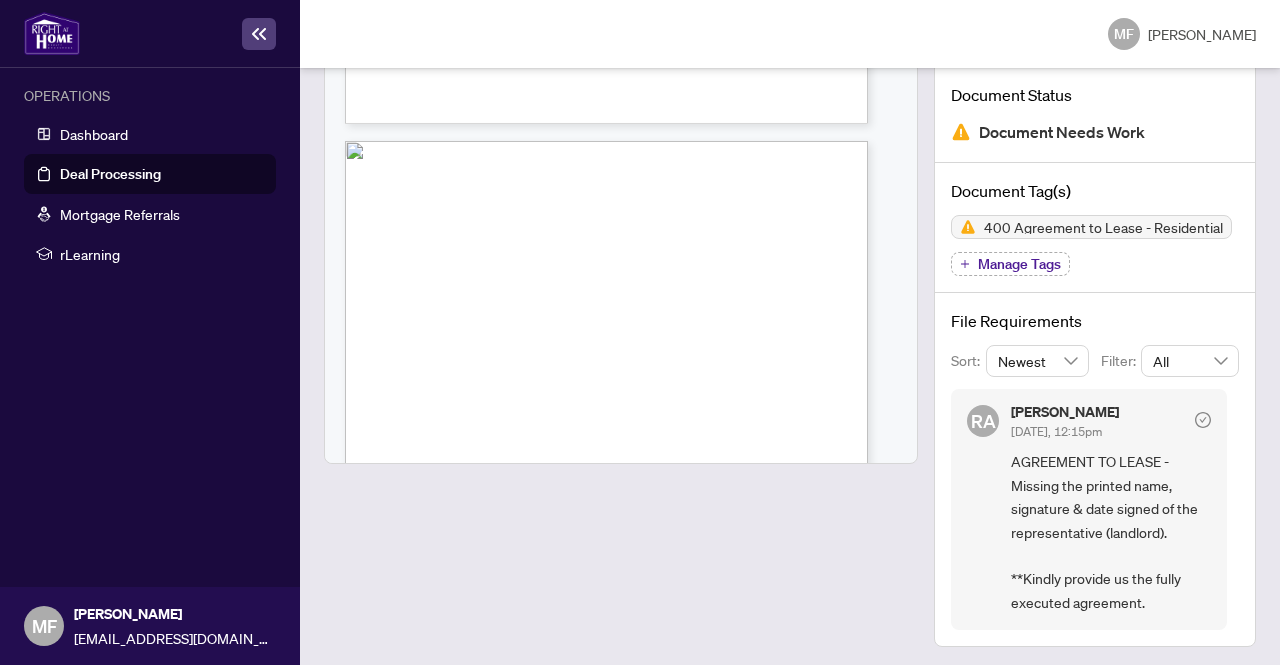 scroll, scrollTop: 1000, scrollLeft: 0, axis: vertical 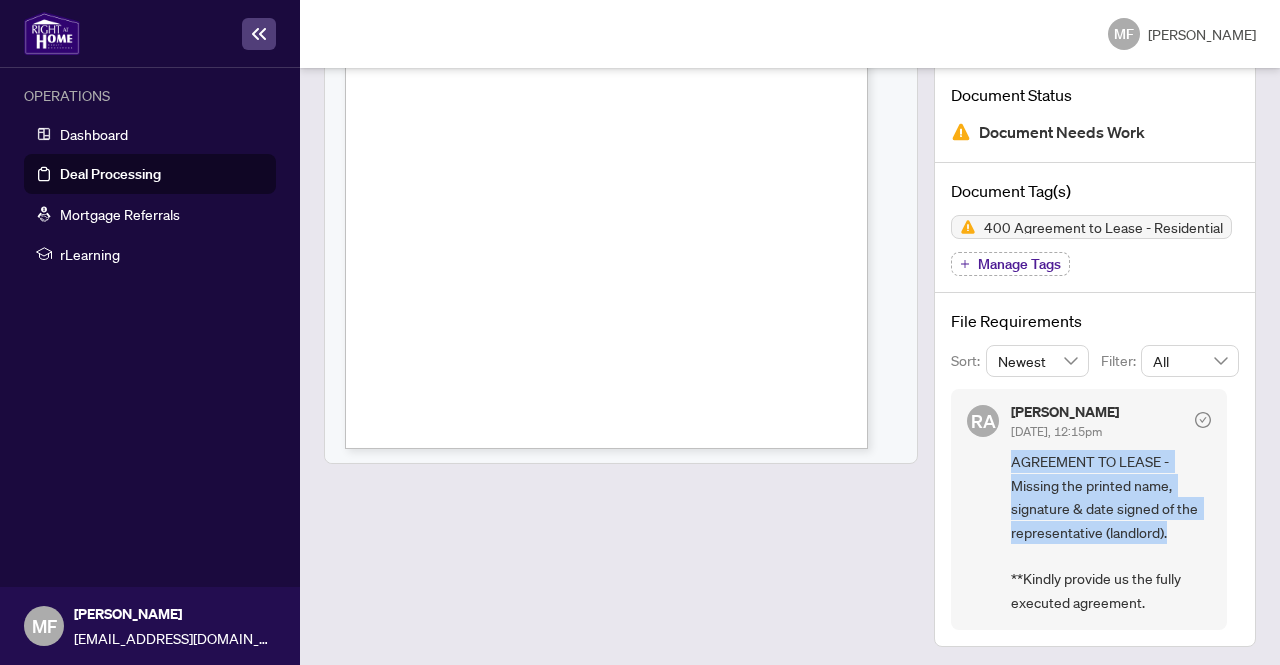 drag, startPoint x: 1156, startPoint y: 530, endPoint x: 968, endPoint y: 464, distance: 199.24858 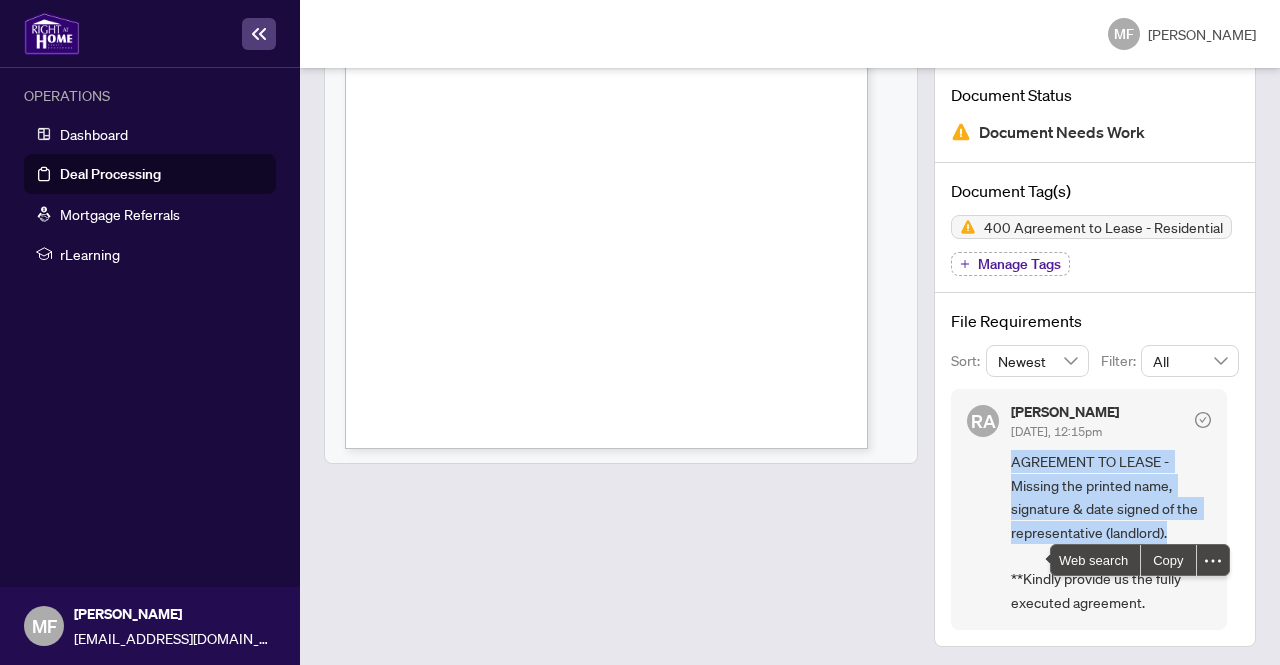 copy on "AGREEMENT TO LEASE - Missing the printed name, signature & date signed of the representative (landlord)." 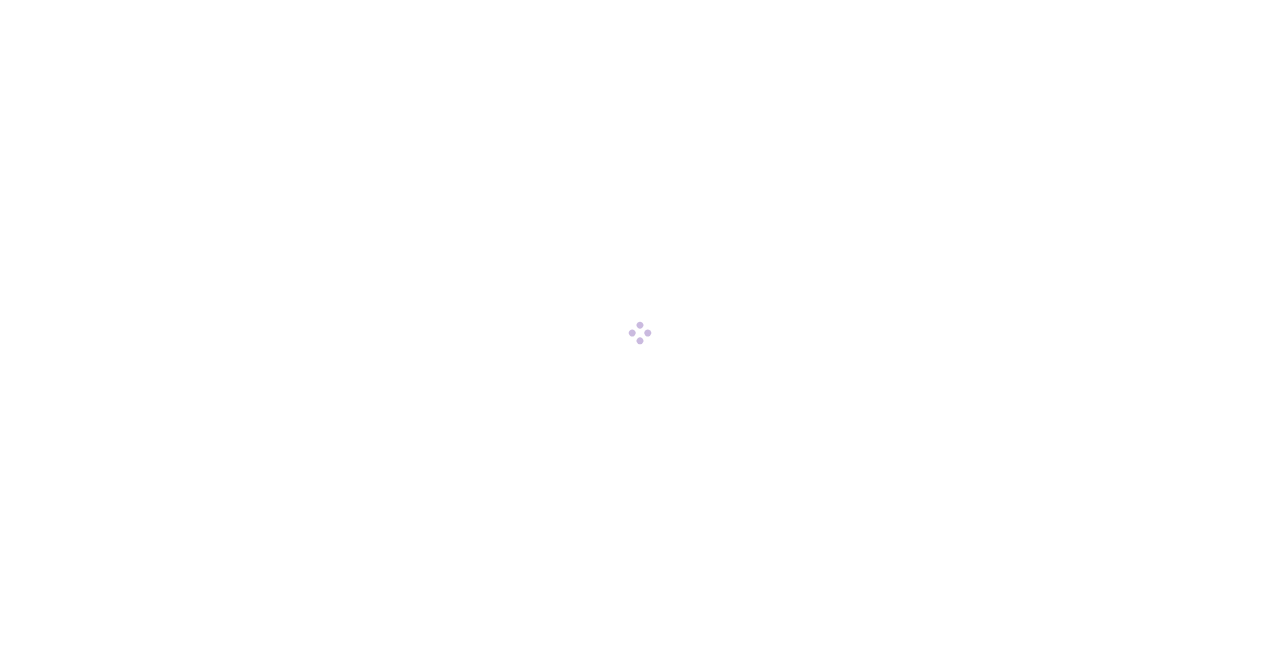 scroll, scrollTop: 0, scrollLeft: 0, axis: both 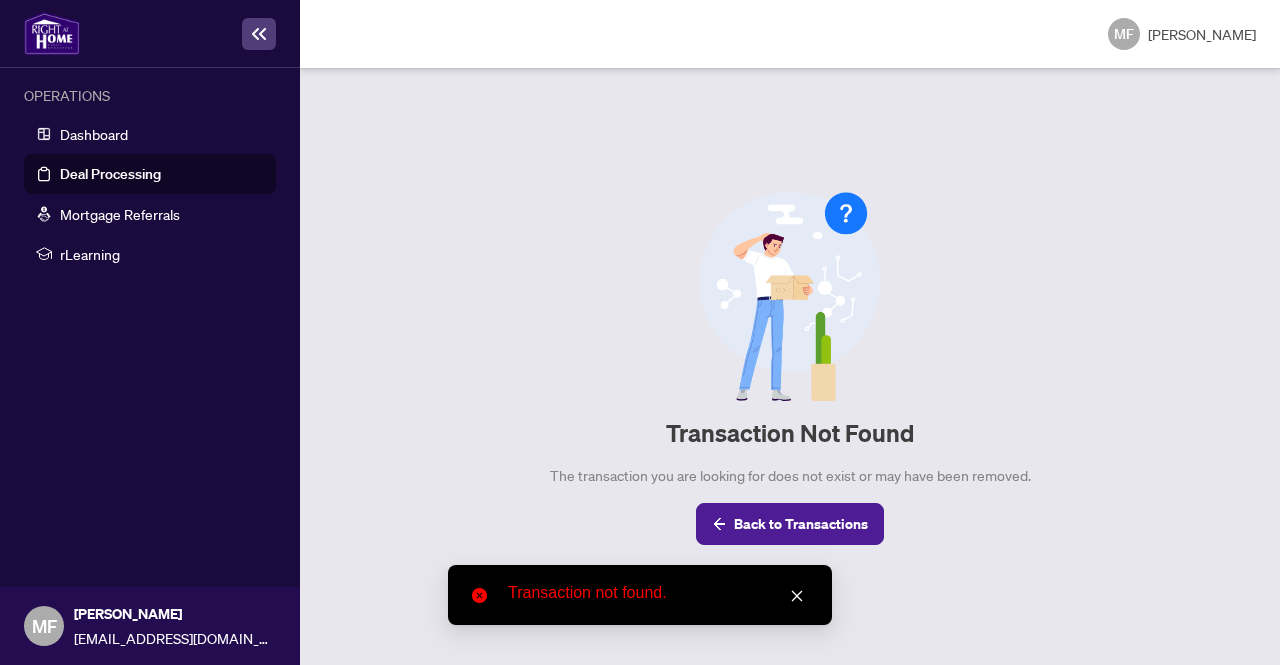 click on "Back to Transactions" at bounding box center [801, 524] 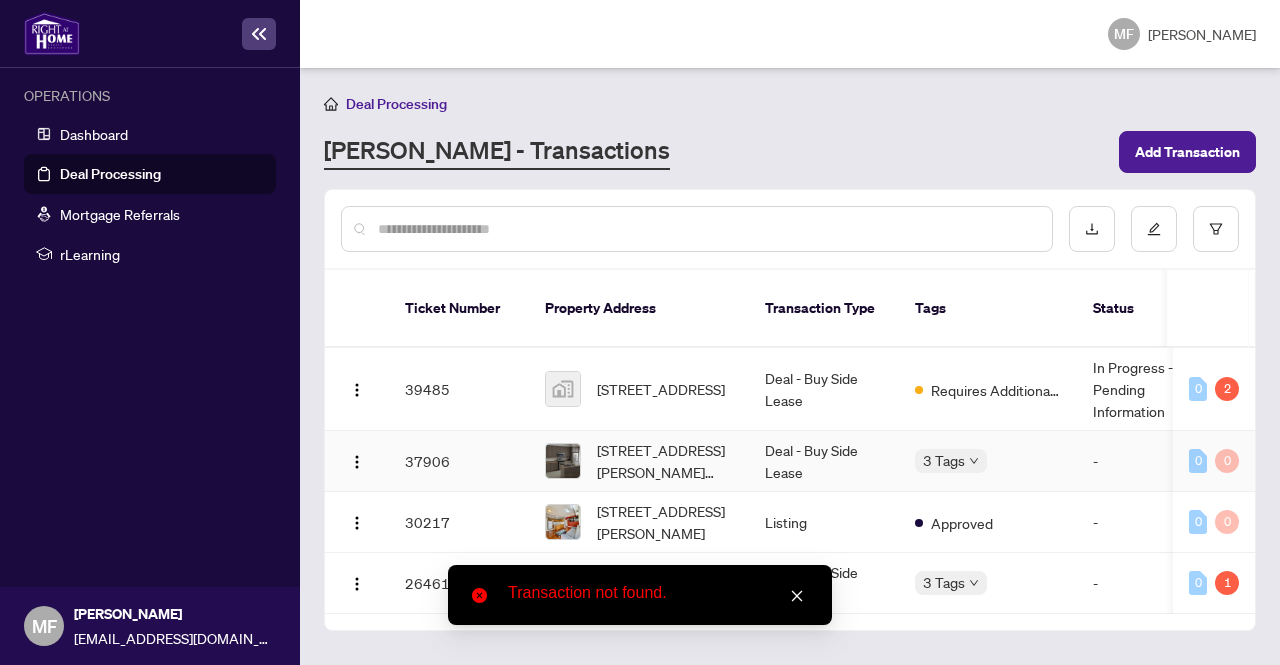 scroll, scrollTop: 0, scrollLeft: 0, axis: both 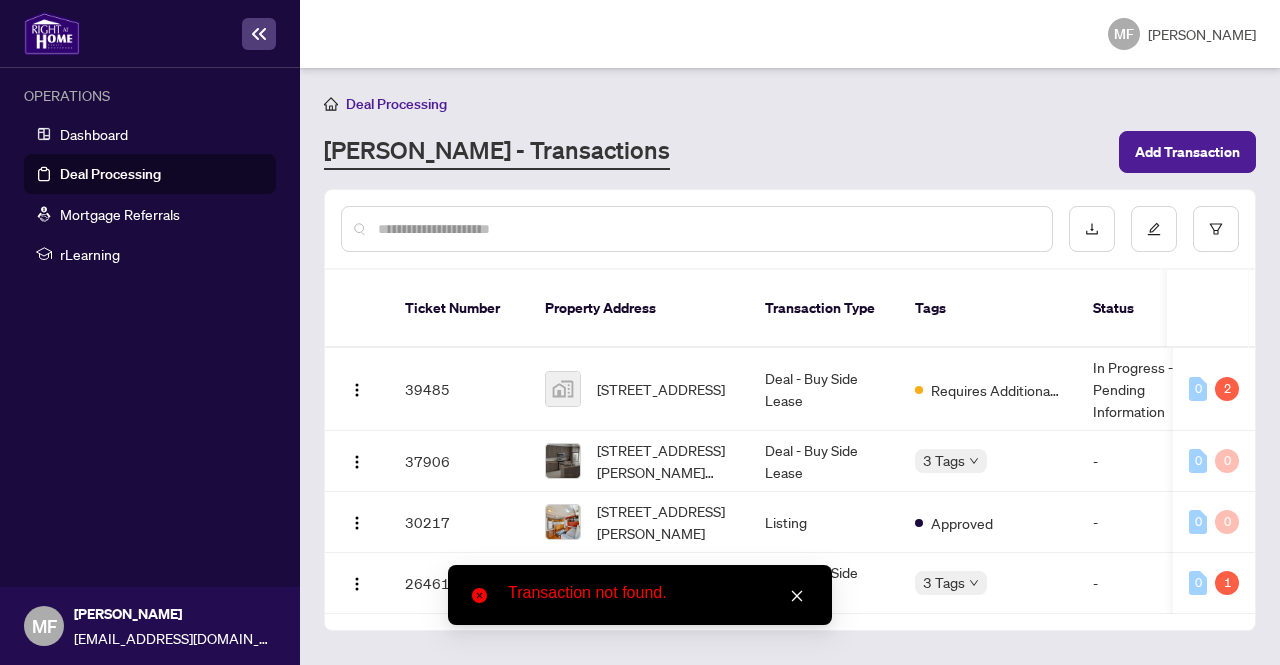 click 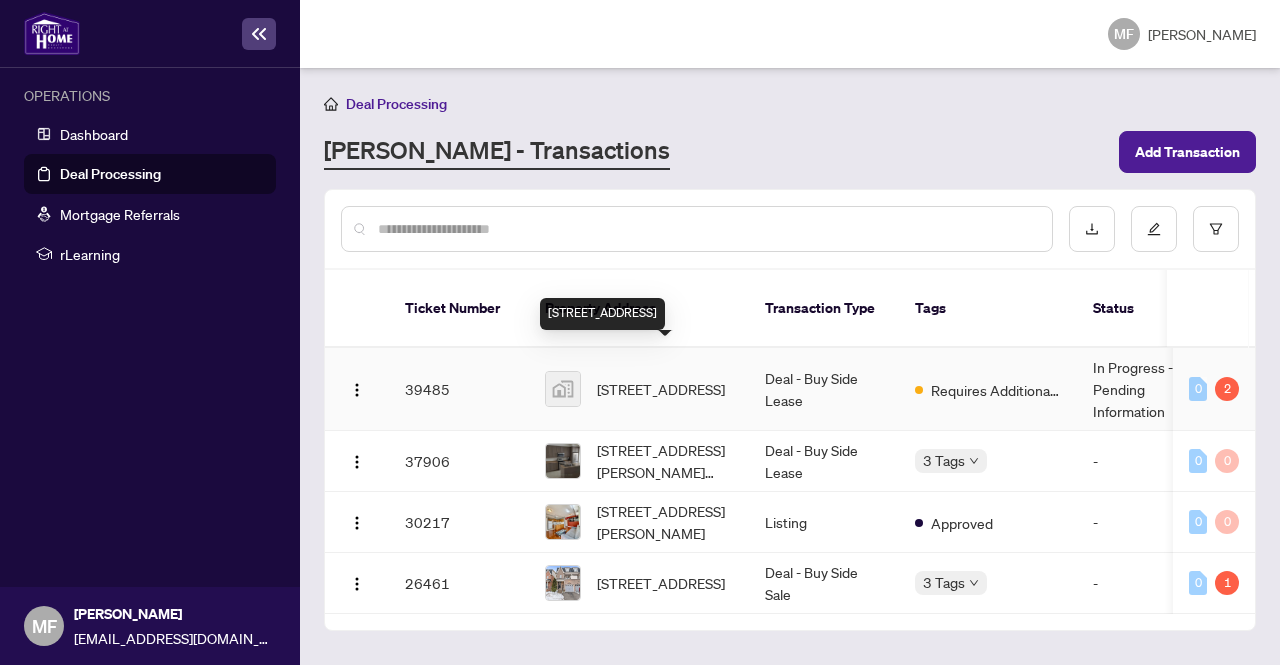click on "[STREET_ADDRESS]" at bounding box center (661, 389) 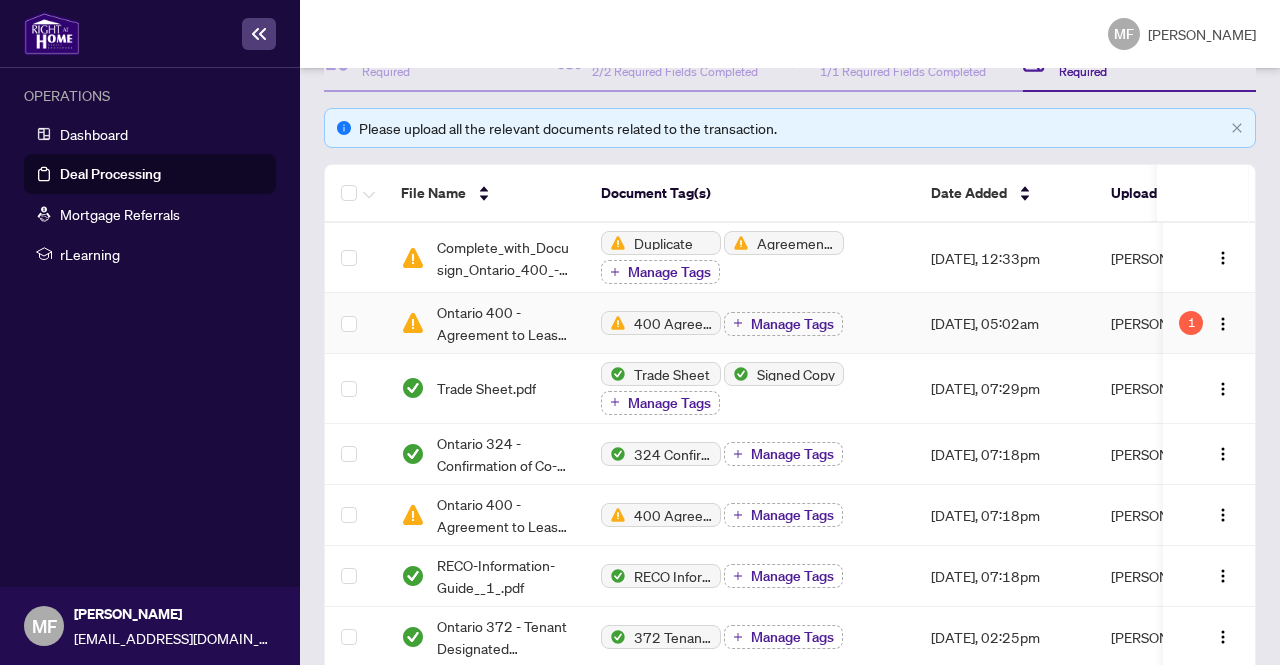 scroll, scrollTop: 300, scrollLeft: 0, axis: vertical 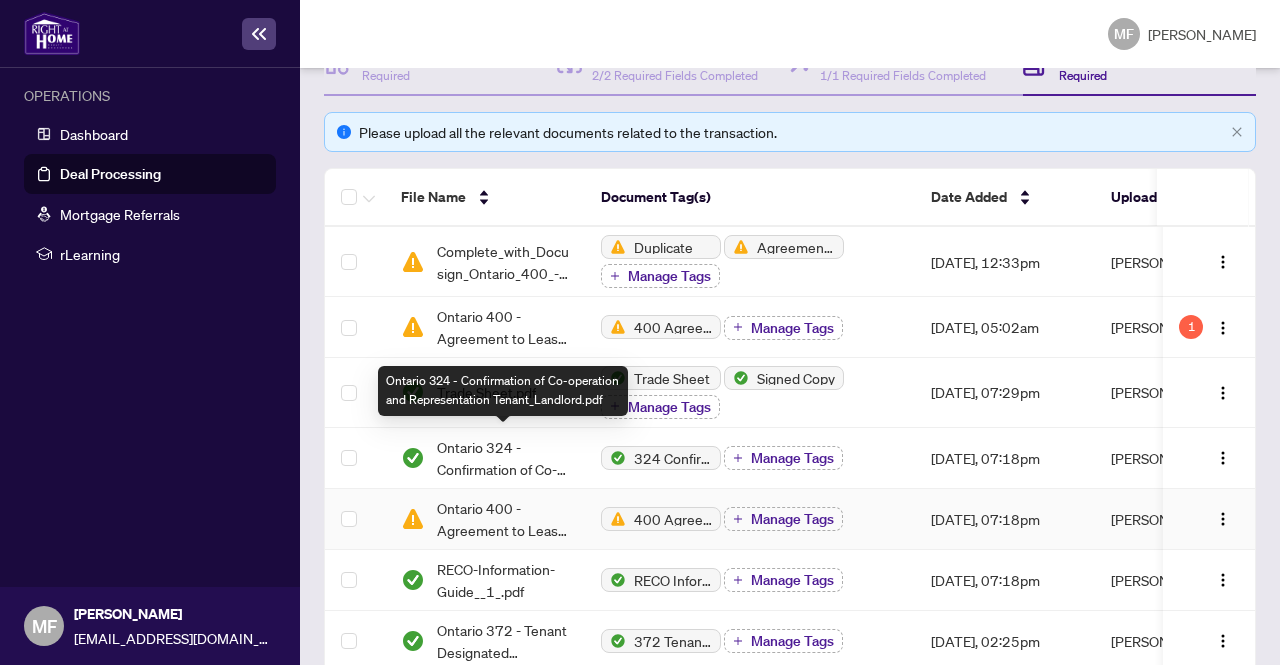 click on "Ontario 400 - Agreement to Lease  Residential 1.pdf" at bounding box center (503, 519) 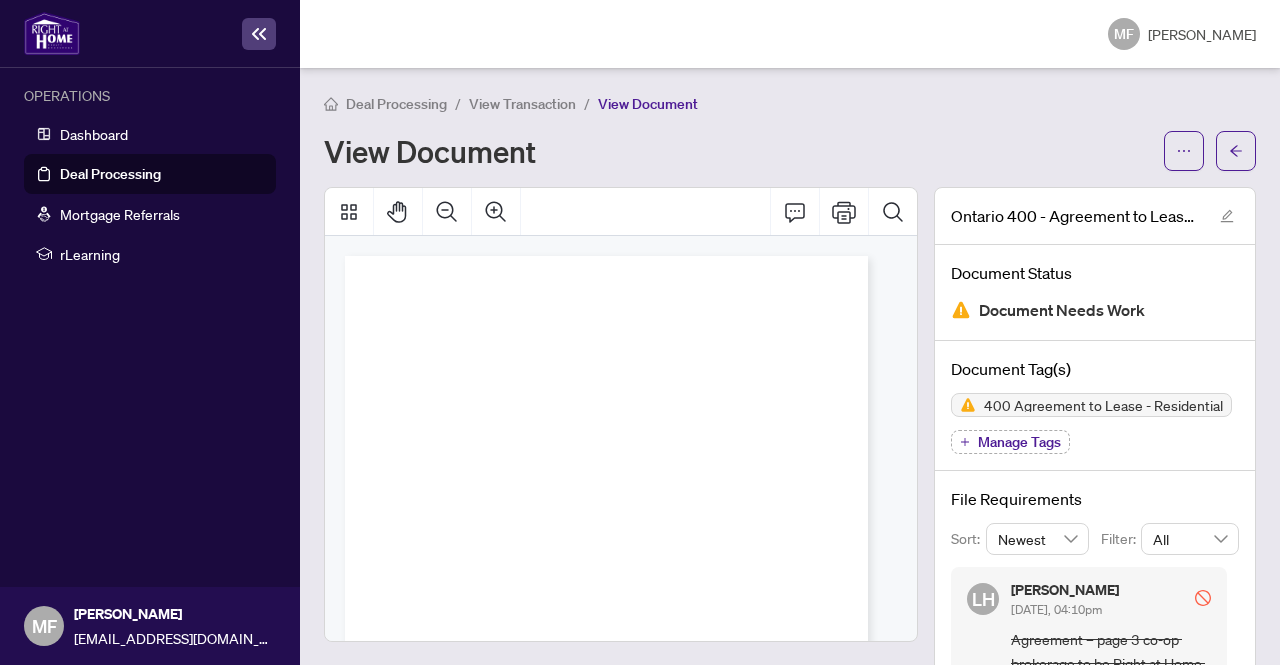 scroll, scrollTop: 177, scrollLeft: 0, axis: vertical 